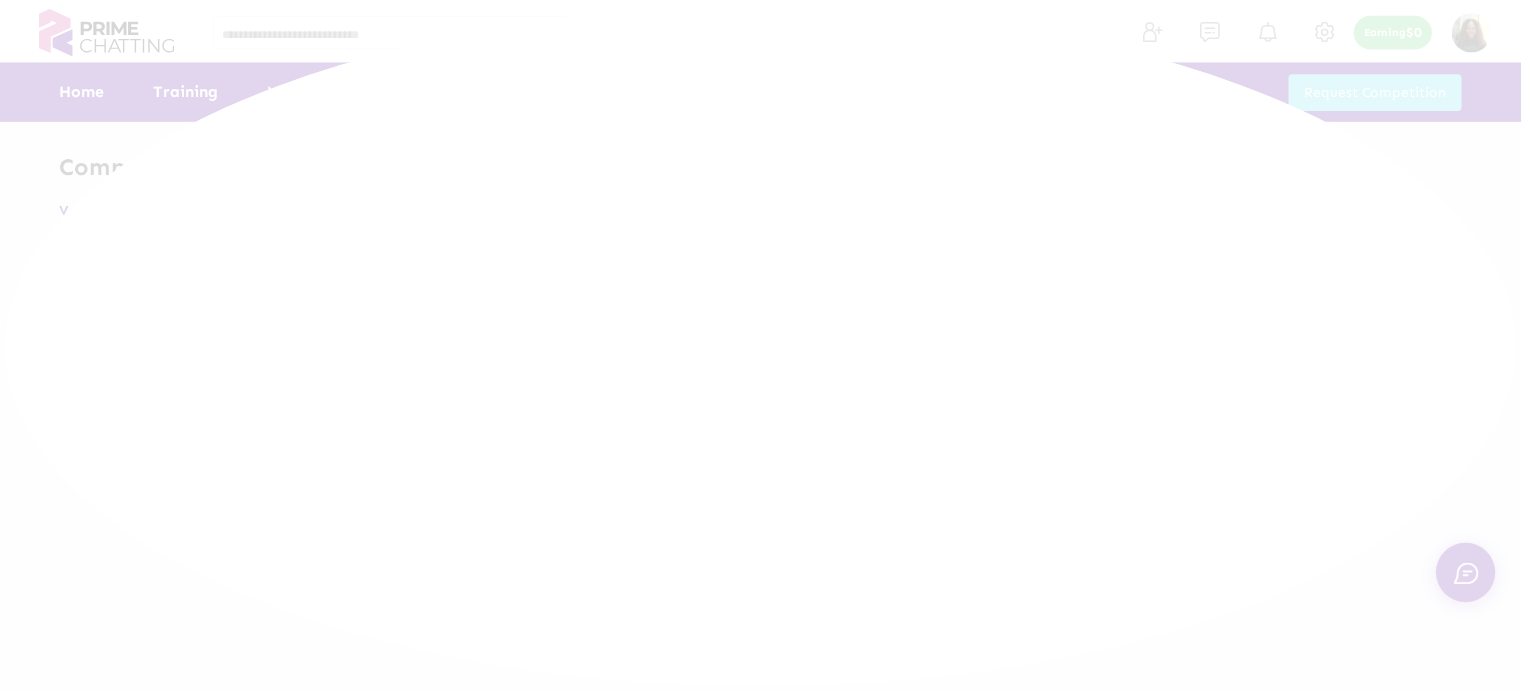 scroll, scrollTop: 0, scrollLeft: 0, axis: both 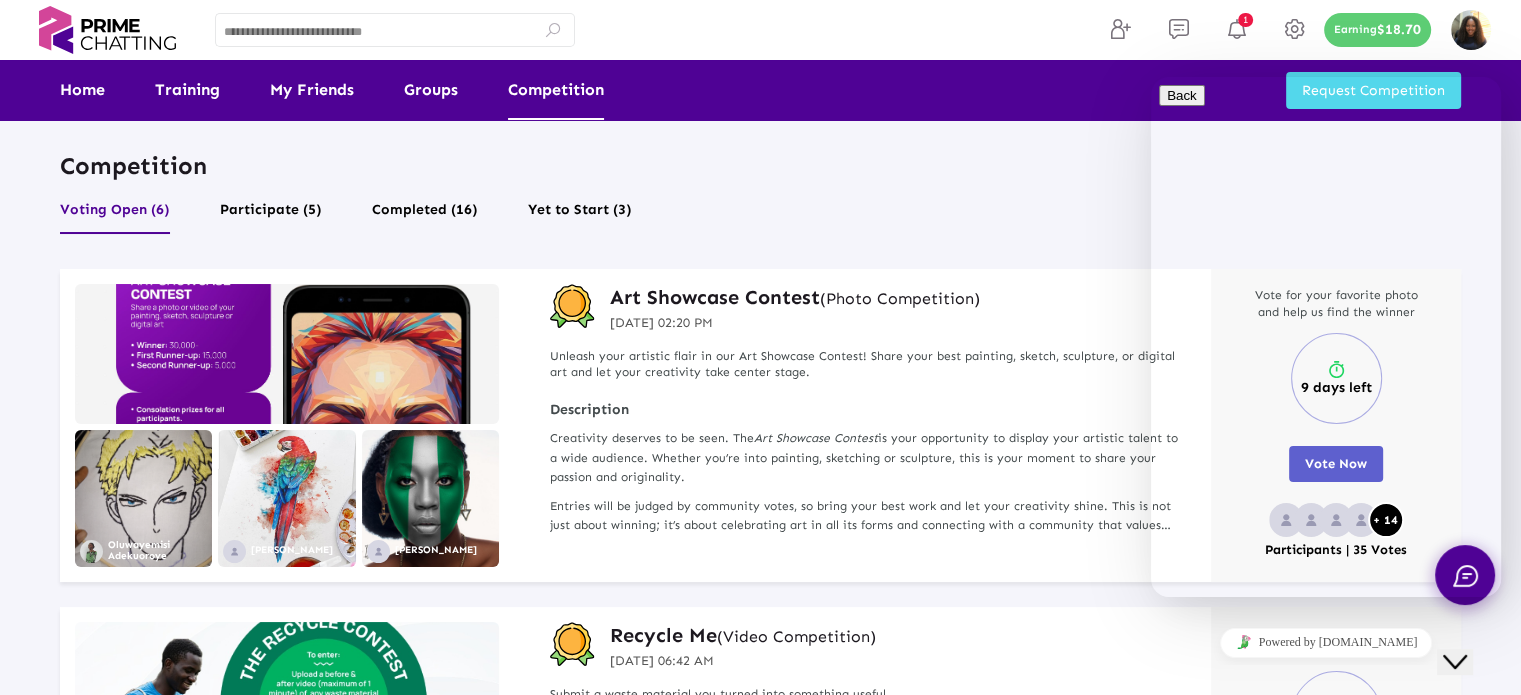 drag, startPoint x: 2928, startPoint y: 1266, endPoint x: 1490, endPoint y: 650, distance: 1564.3849 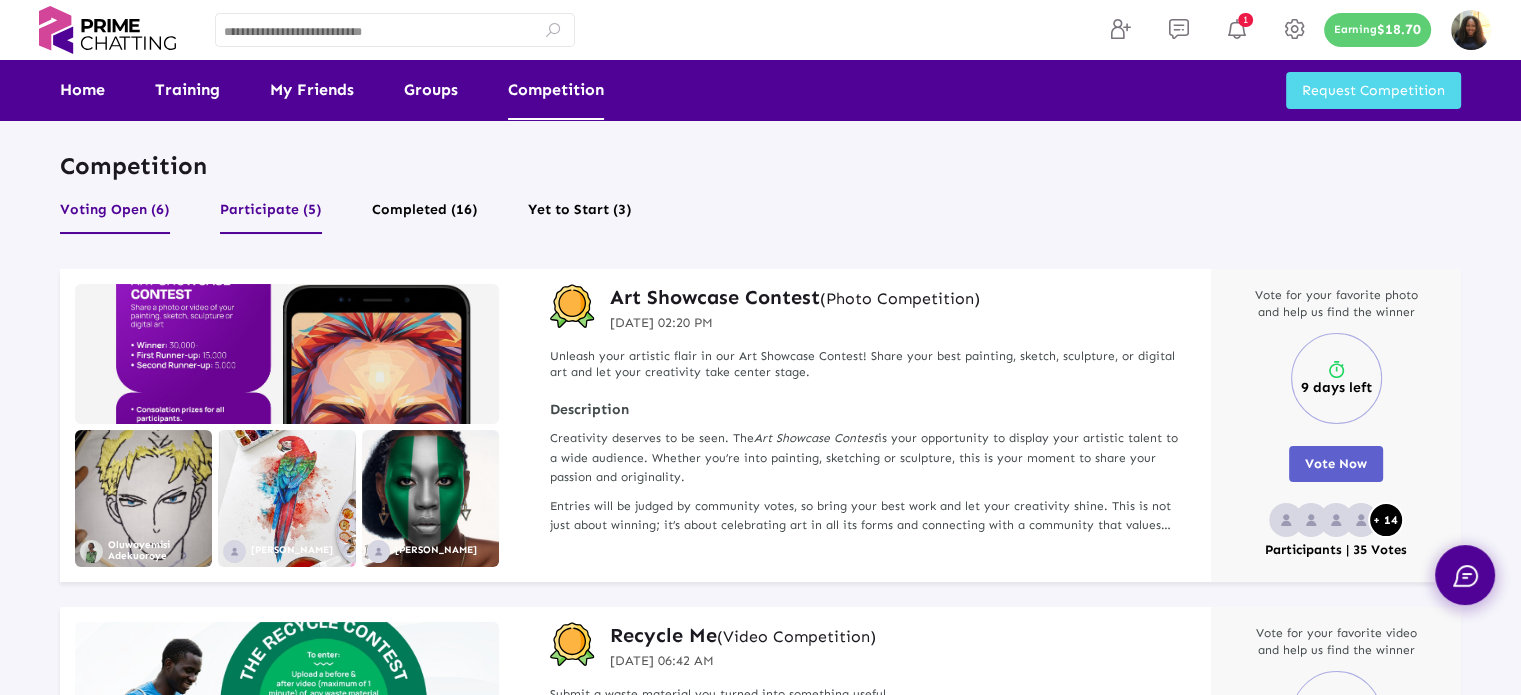 click on "Participate (5)" 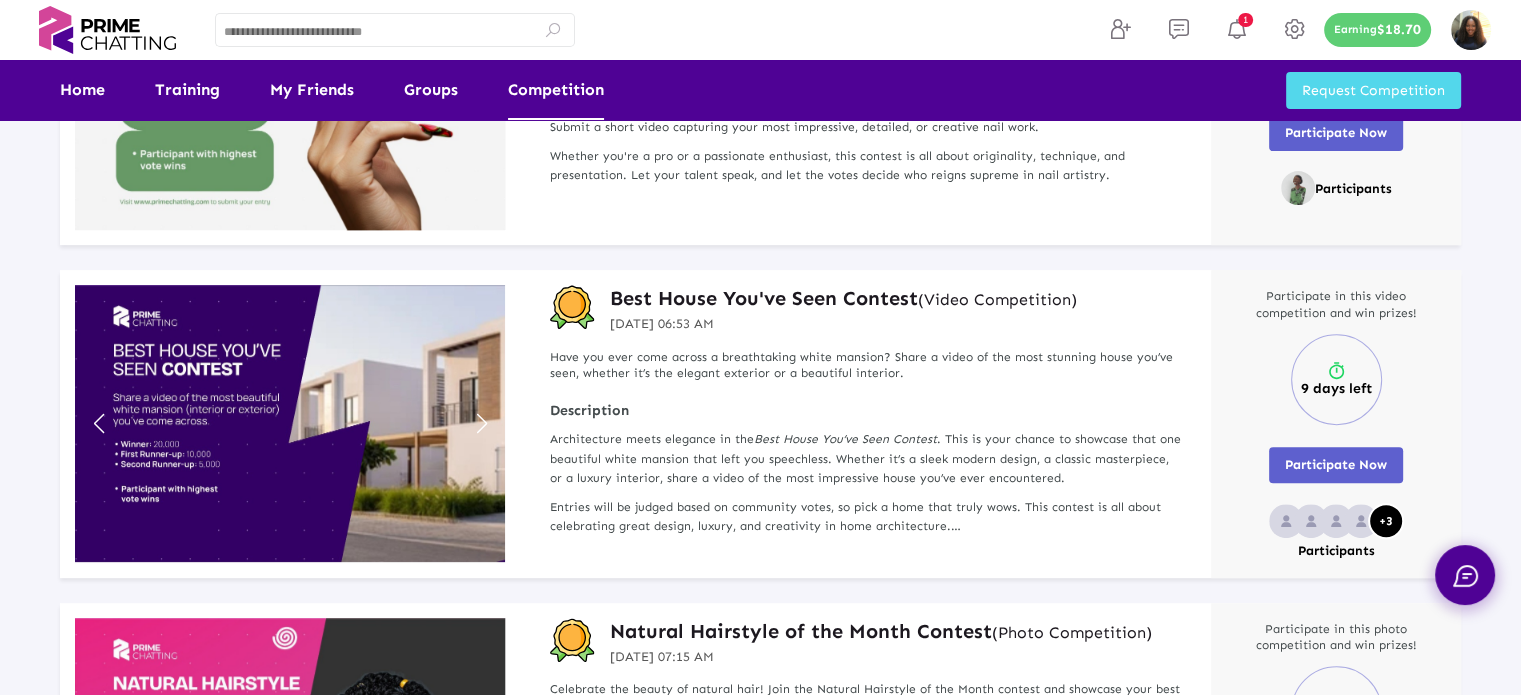scroll, scrollTop: 697, scrollLeft: 0, axis: vertical 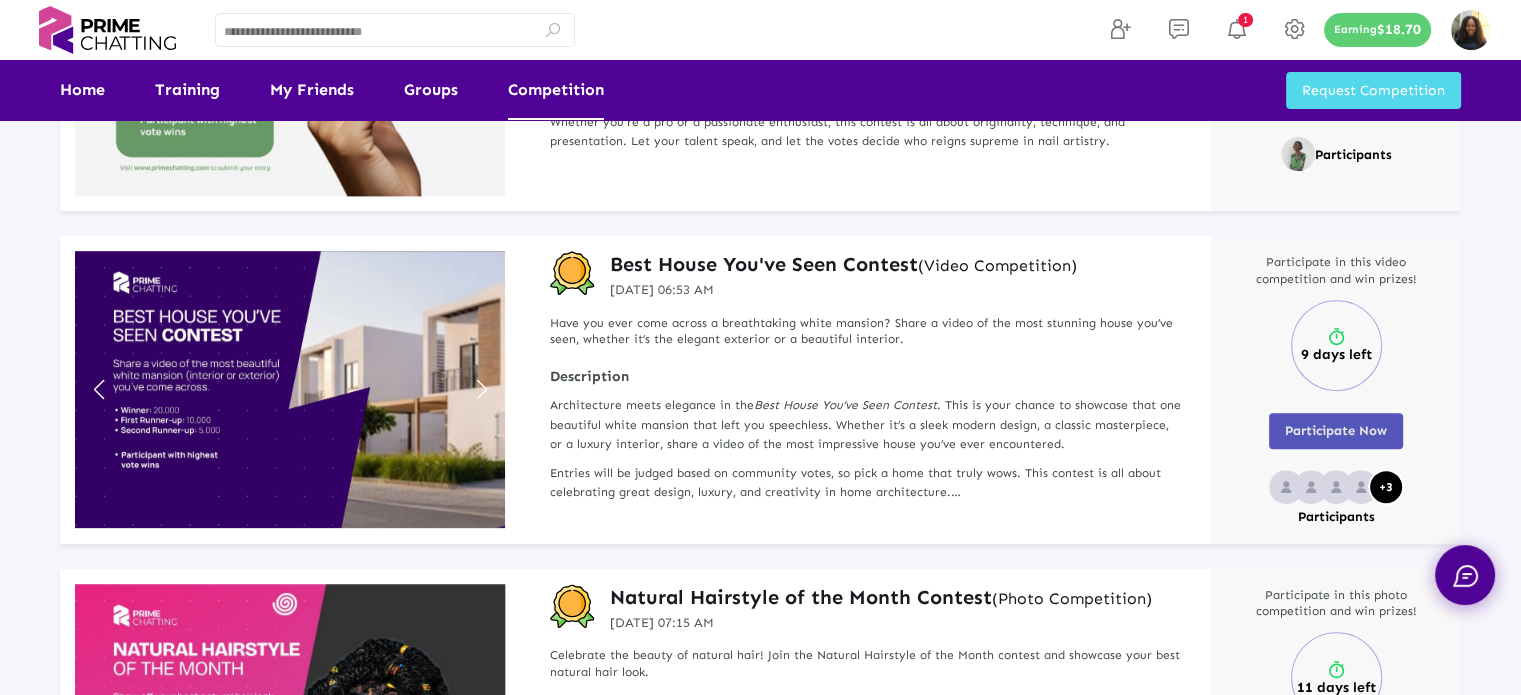 click on "Participate Now" 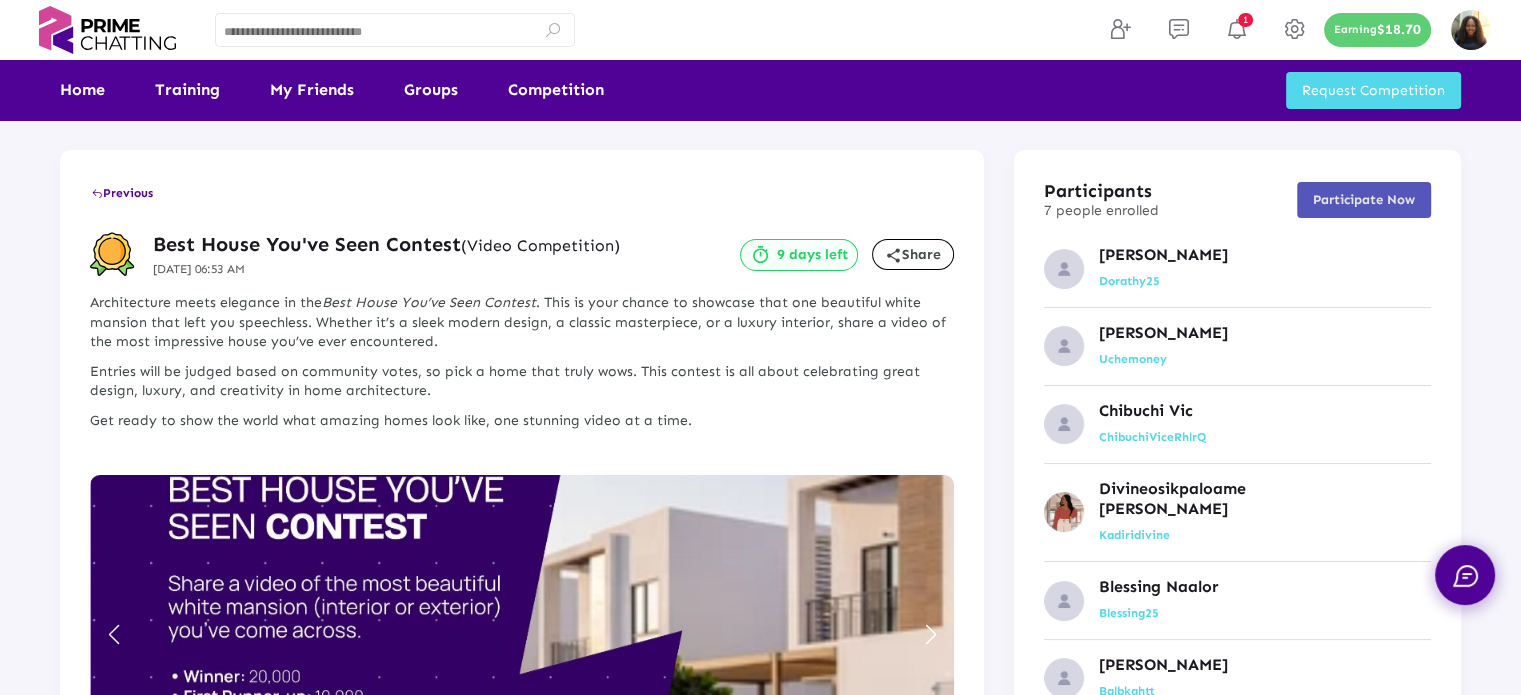click on "Participate Now" 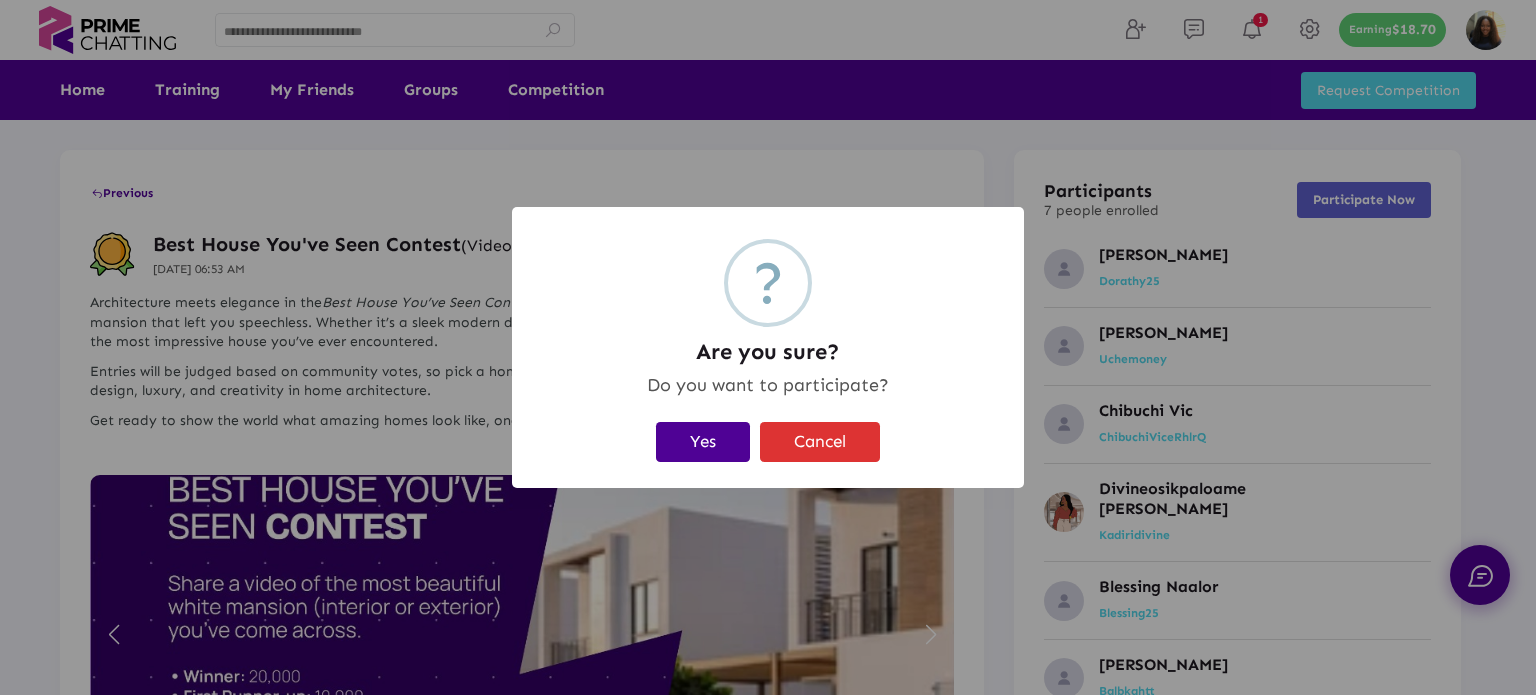 click on "Yes" at bounding box center (703, 442) 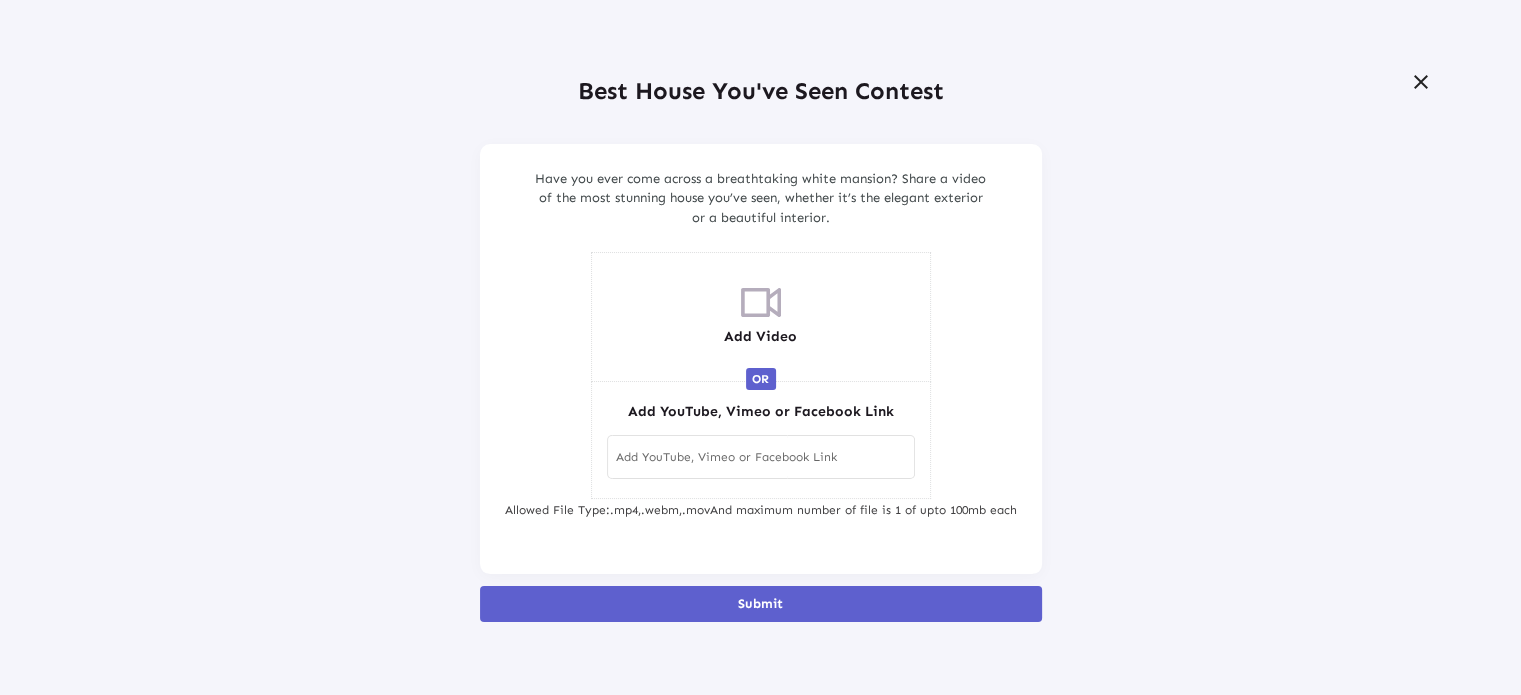 scroll, scrollTop: 0, scrollLeft: 0, axis: both 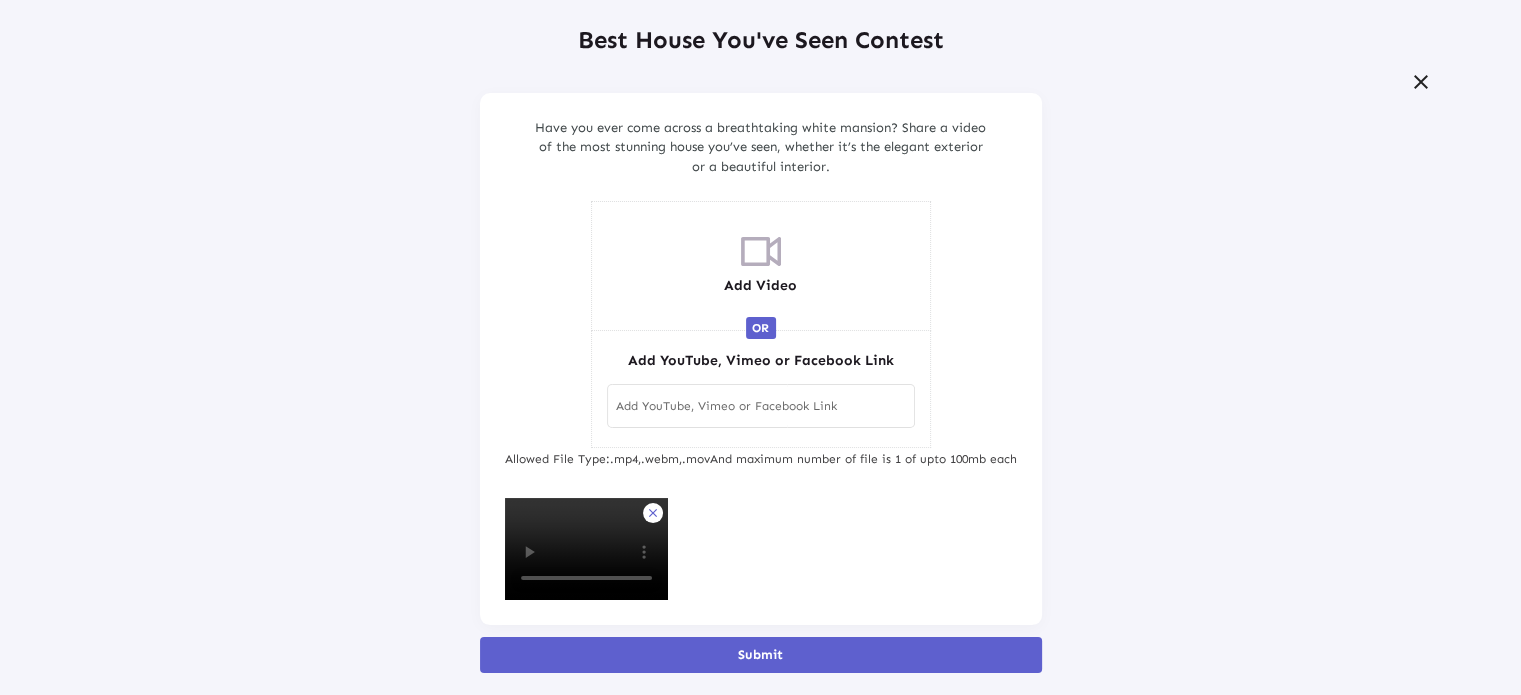click on "Submit" at bounding box center (761, 655) 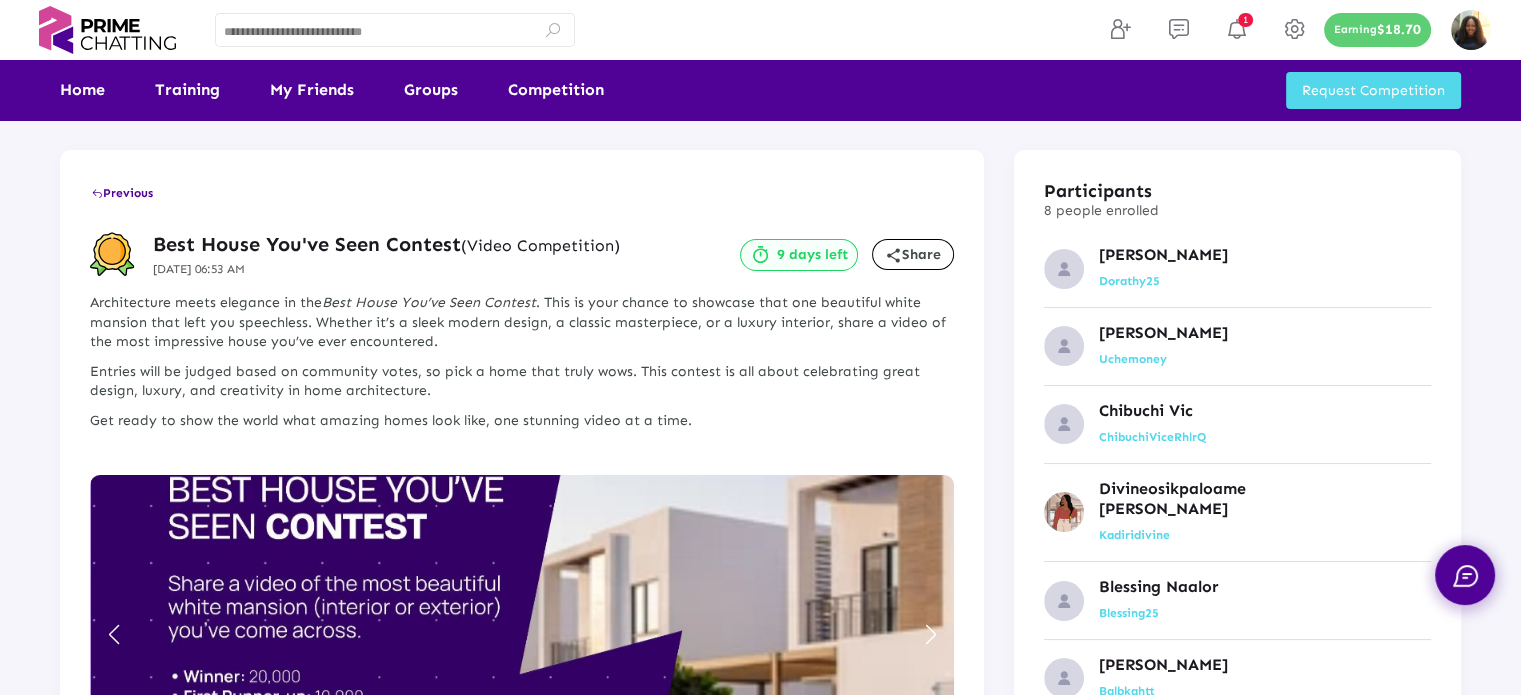 click on "Previous" 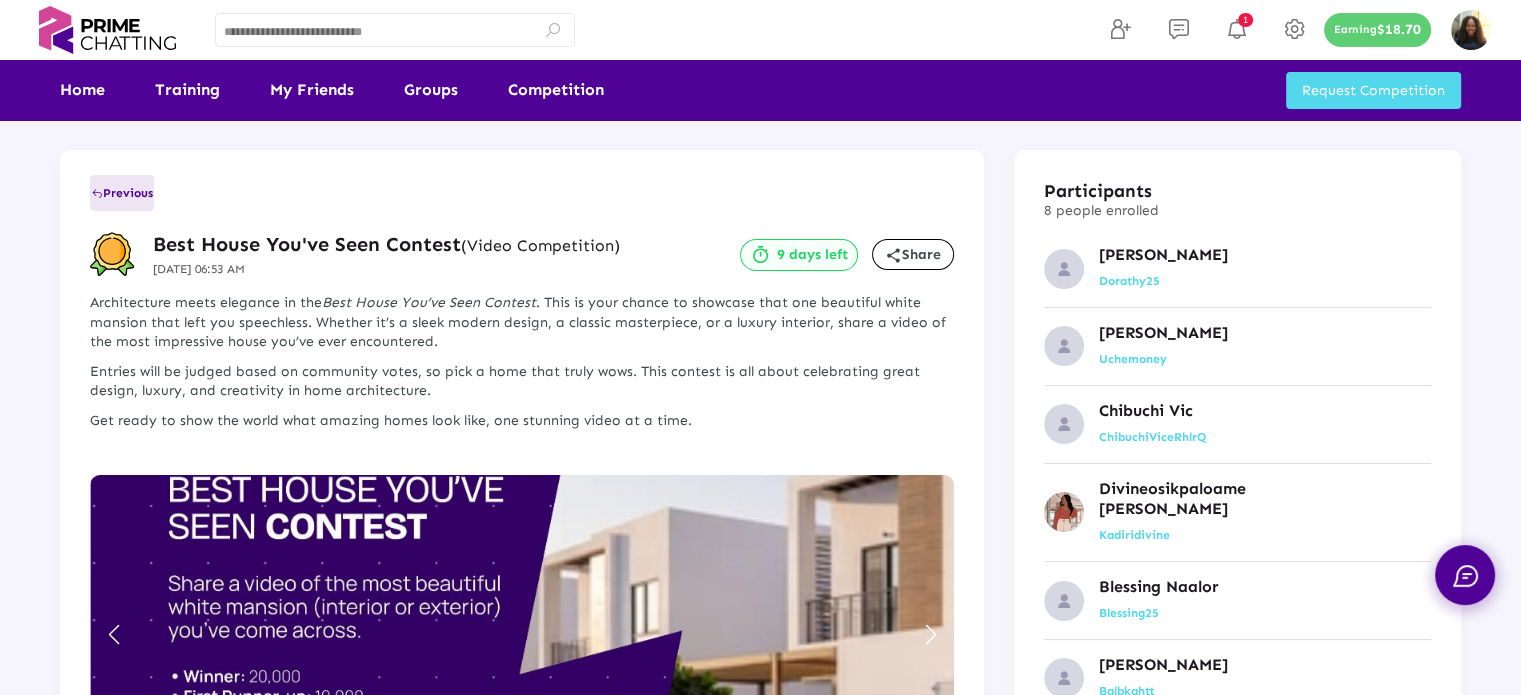 click on "Previous" 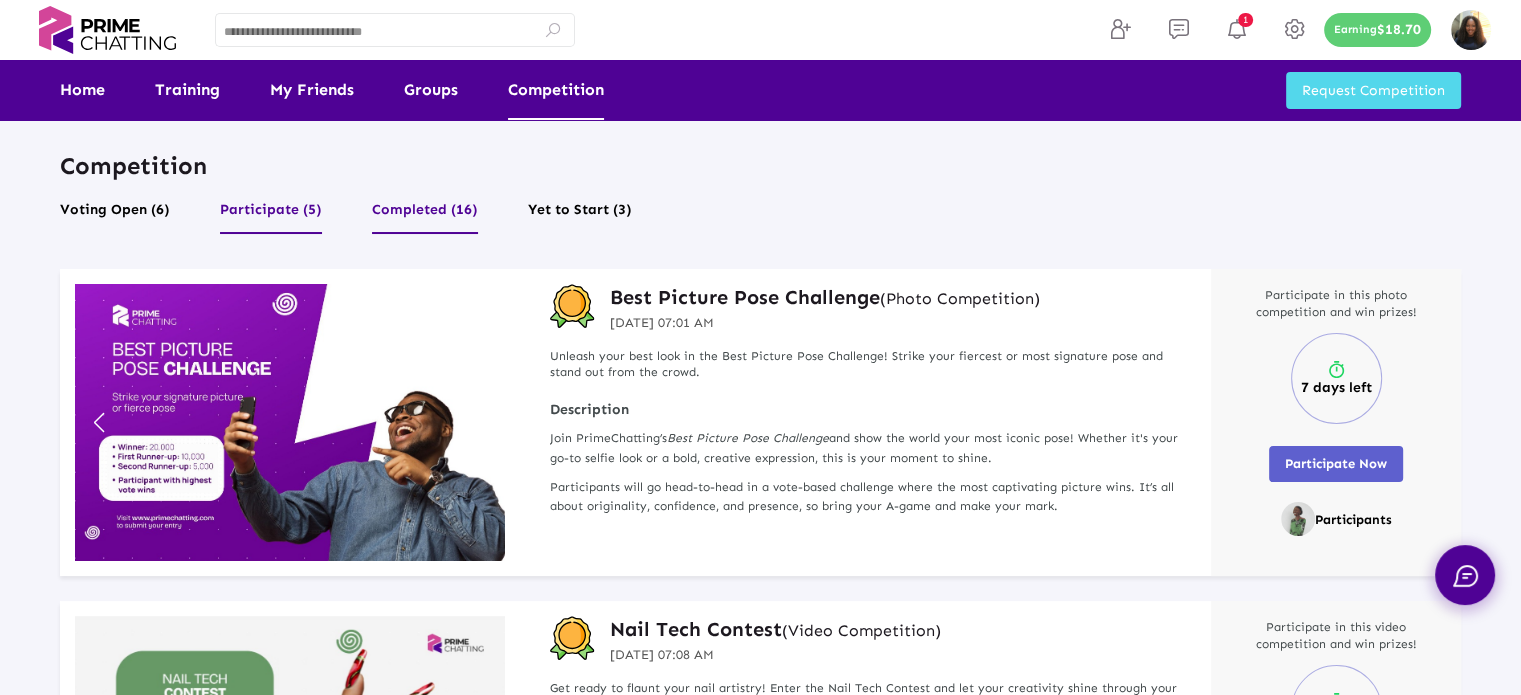 click on "Completed (16)" 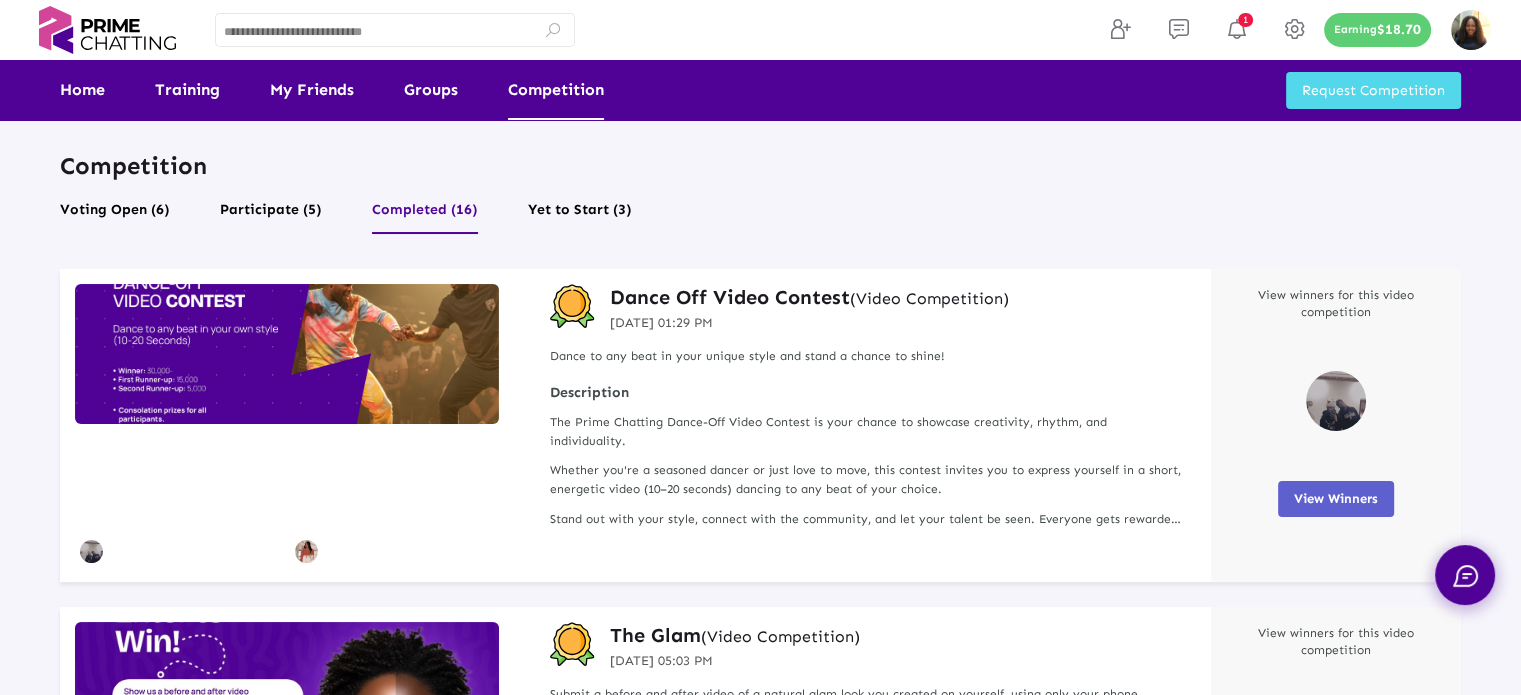 click on "Competition Voting Open (6) Participate (5) Completed (16) Yet to Start (3) [PERSON_NAME] play_arrow Divineosikpaloame Kadiri play_arrow Dance Off Video Contest   (Video Competition)  [DATE] 01:29 PM Dance to any beat in your unique style and stand a chance to shine! Description The Prime Chatting Dance-Off Video Contest is your chance to showcase creativity, rhythm, and individuality.  Whether you're a seasoned dancer or just love to move, this contest invites you to express yourself in a short, energetic video (10–20 seconds) dancing to any beat of your choice.  Stand out with your style, connect with the community, and let your talent be seen. Everyone gets rewarded, and the spotlight could be yours! View winners for this video competition View Winners RealDirector Ezeakolam play_arrow Ihekweme Christian play_arrow The Glam   (Video Competition)  [DATE] 05:03 PM Submit a before and after video of a natural glam look you created on yourself, using only your phone. Description before and after . !" 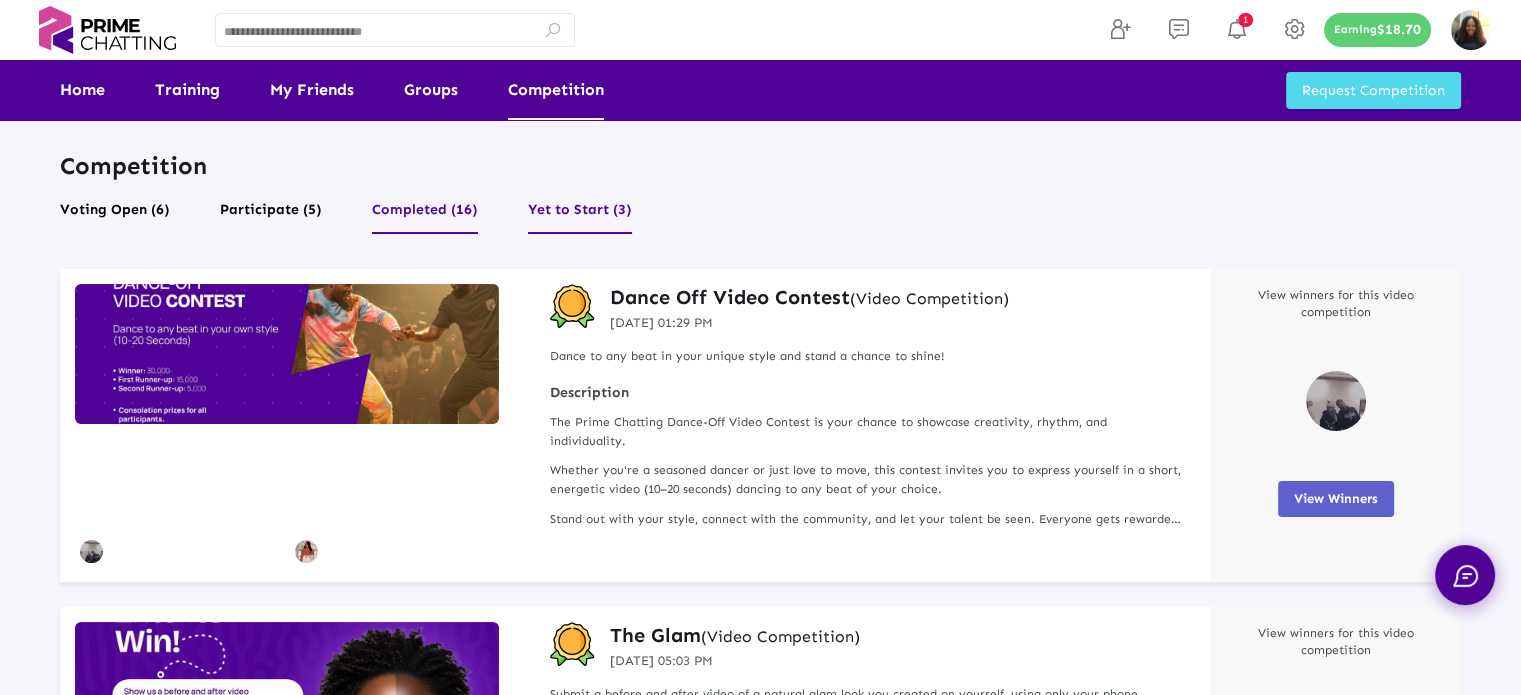 click on "Yet to Start (3)" 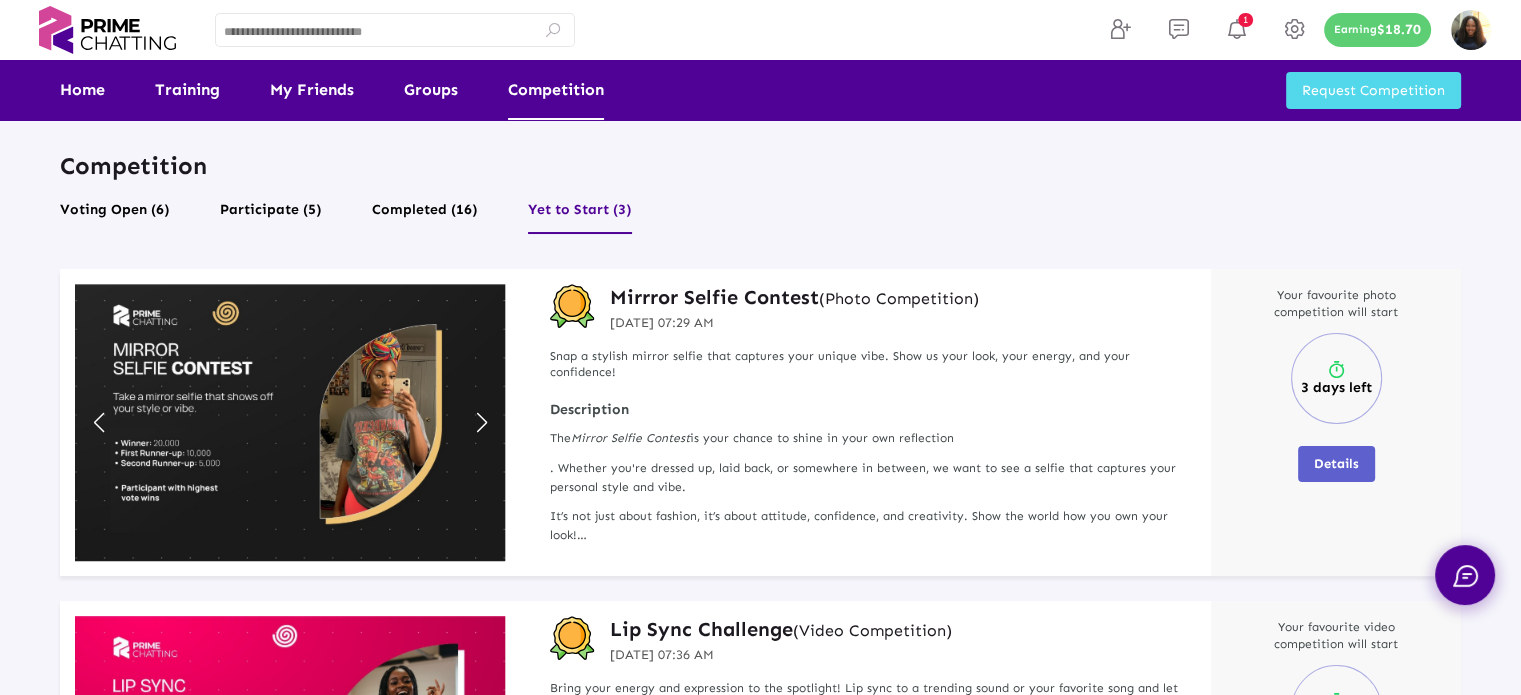 click on "Details" 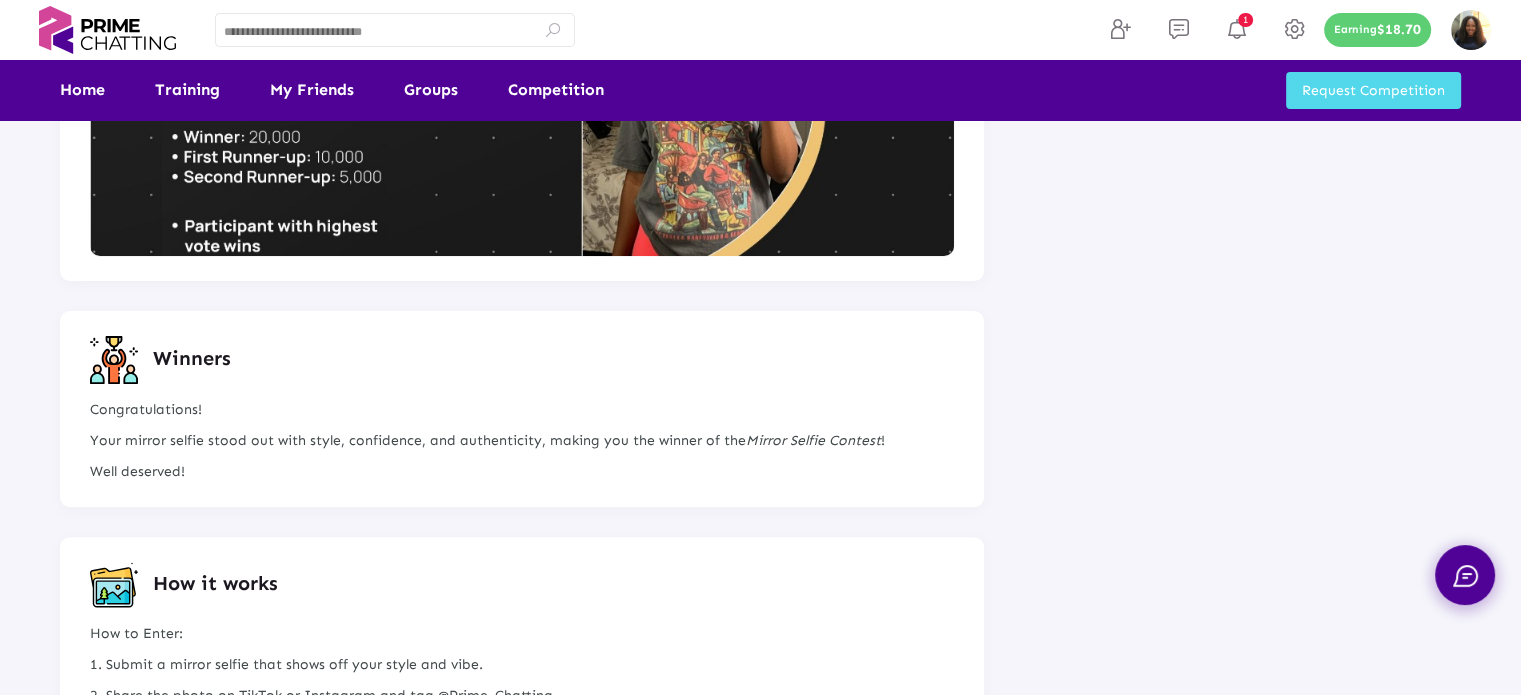 scroll, scrollTop: 0, scrollLeft: 0, axis: both 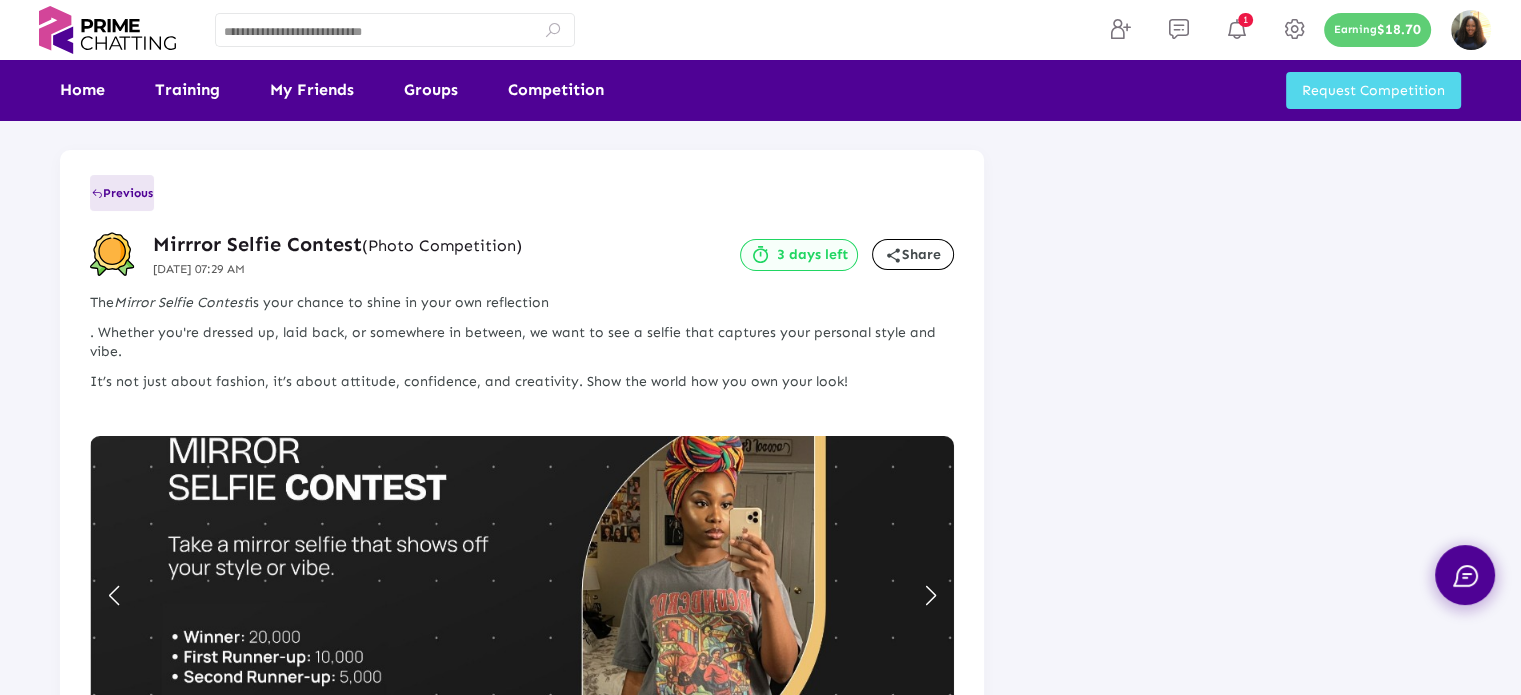 click on "Previous" 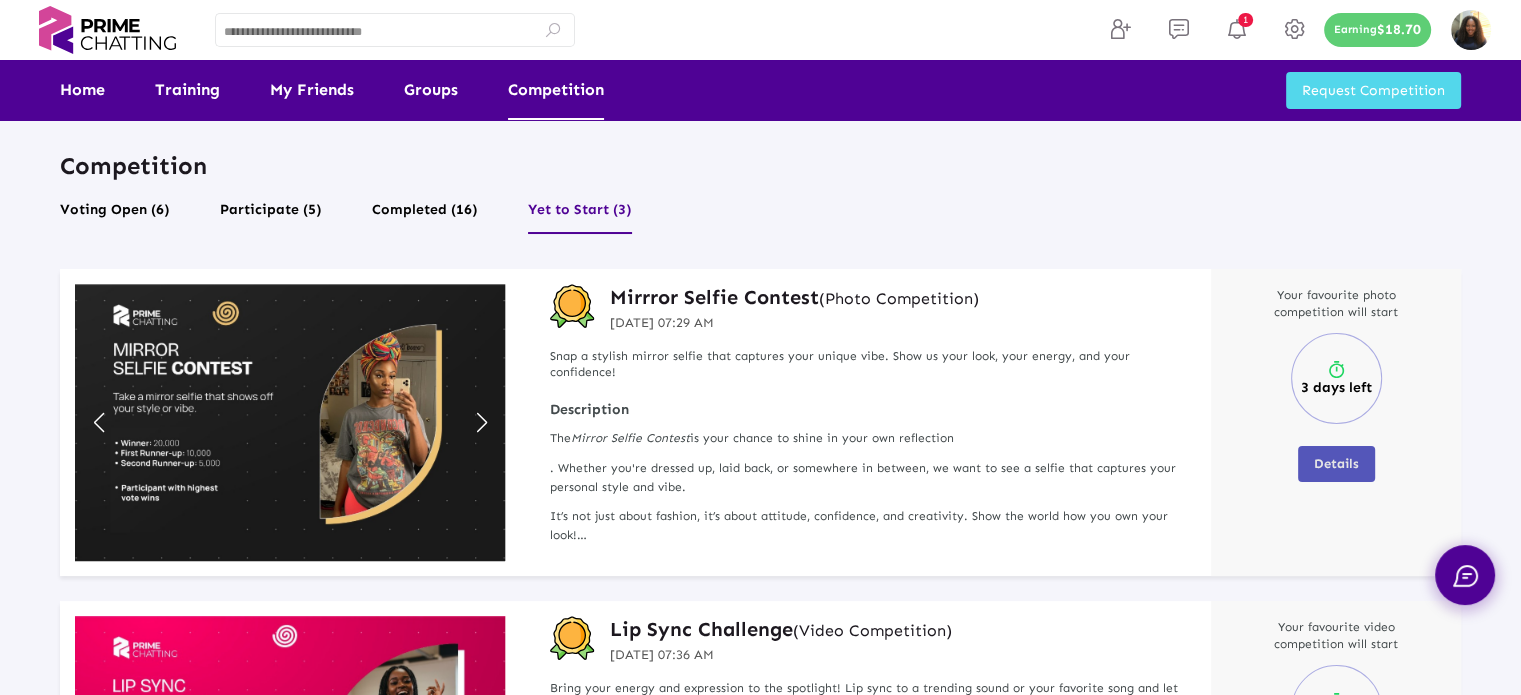 click on "Details" 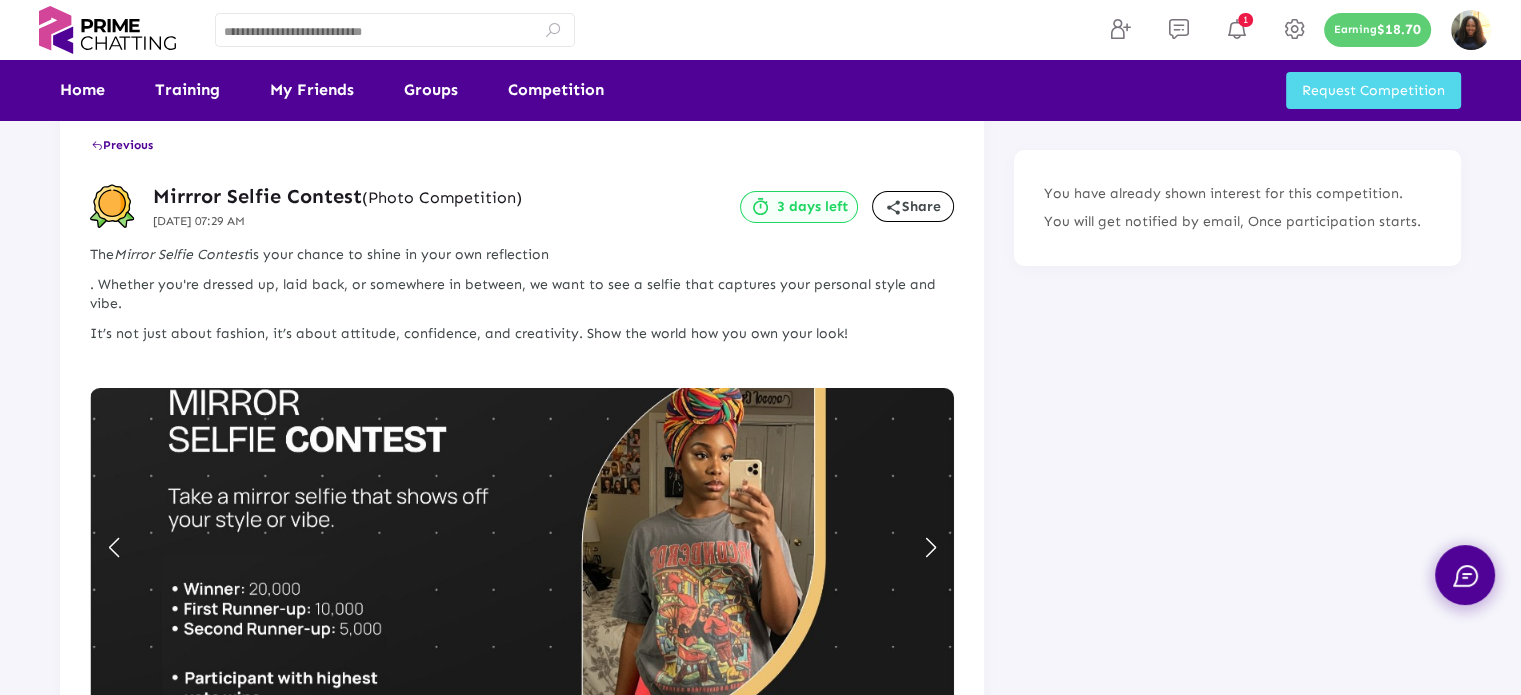 scroll, scrollTop: 0, scrollLeft: 0, axis: both 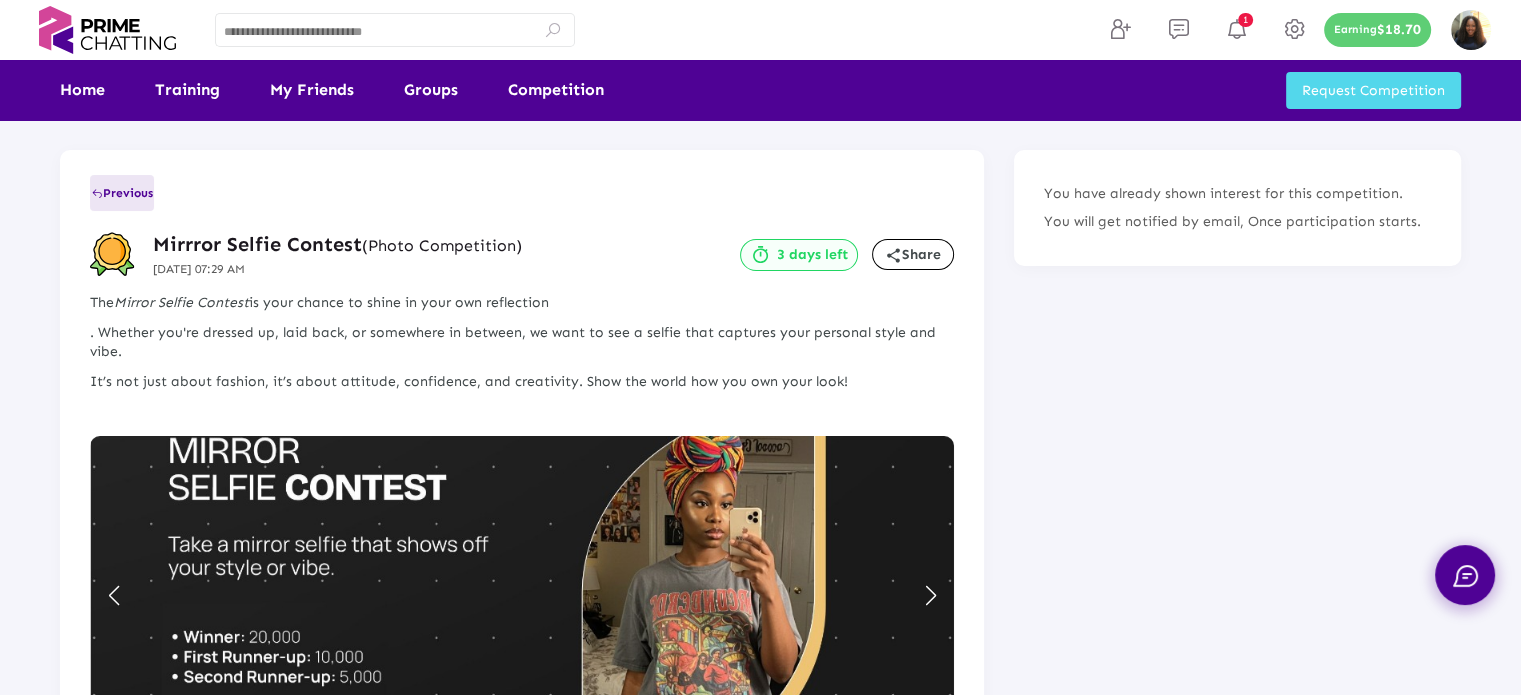 click on "Previous" 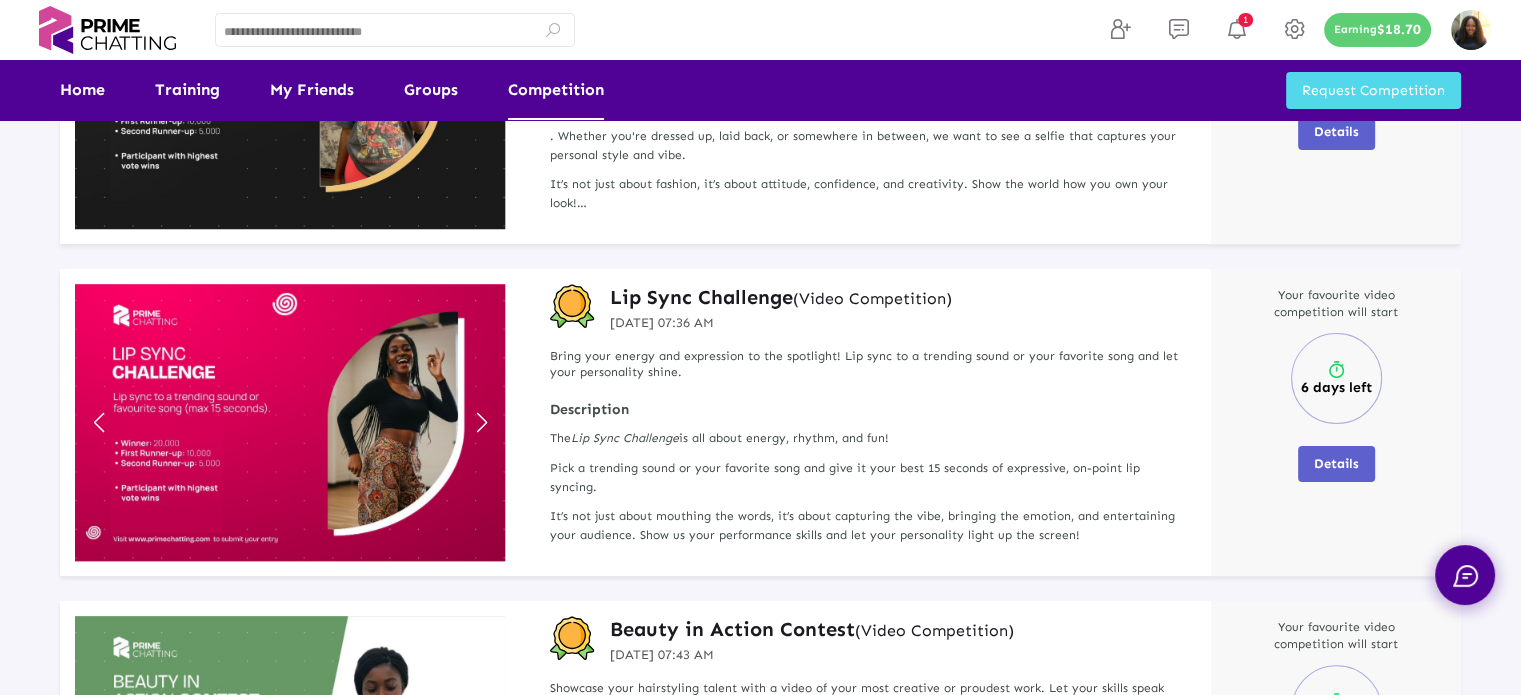 scroll, scrollTop: 32, scrollLeft: 0, axis: vertical 